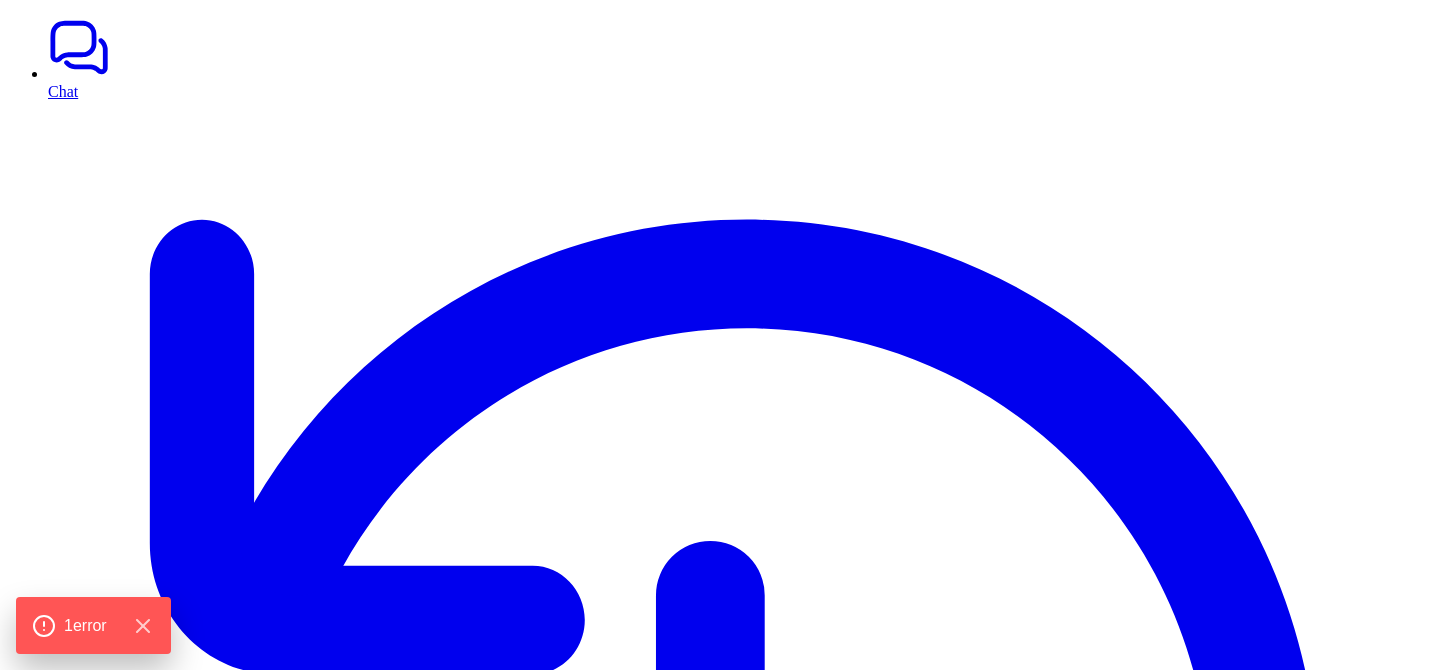 scroll, scrollTop: 0, scrollLeft: 0, axis: both 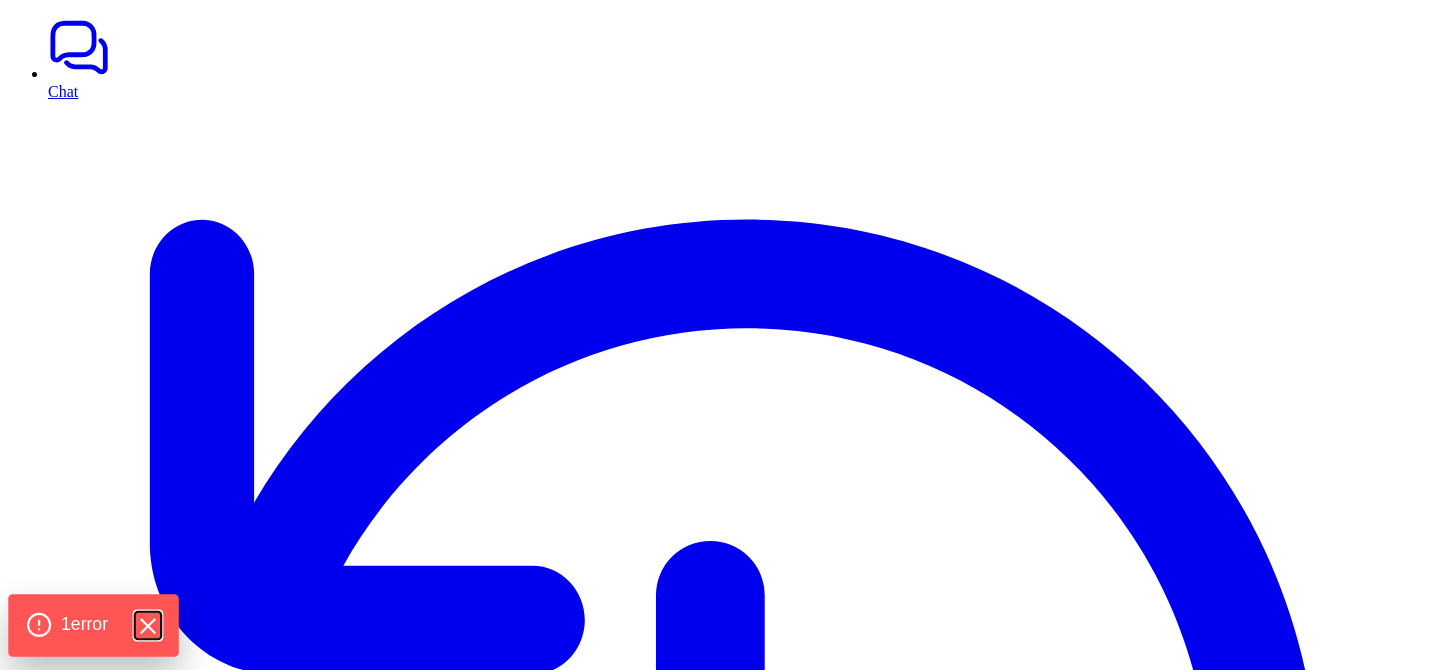 click 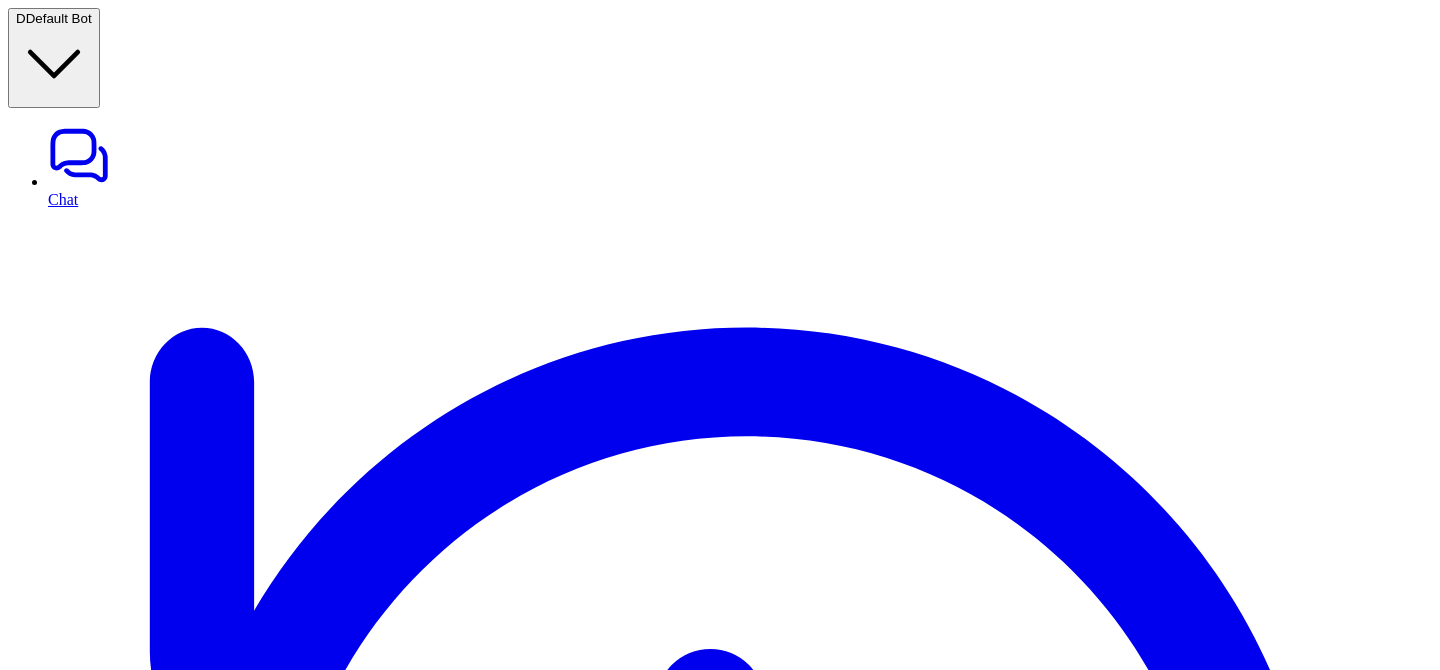 type on "**********" 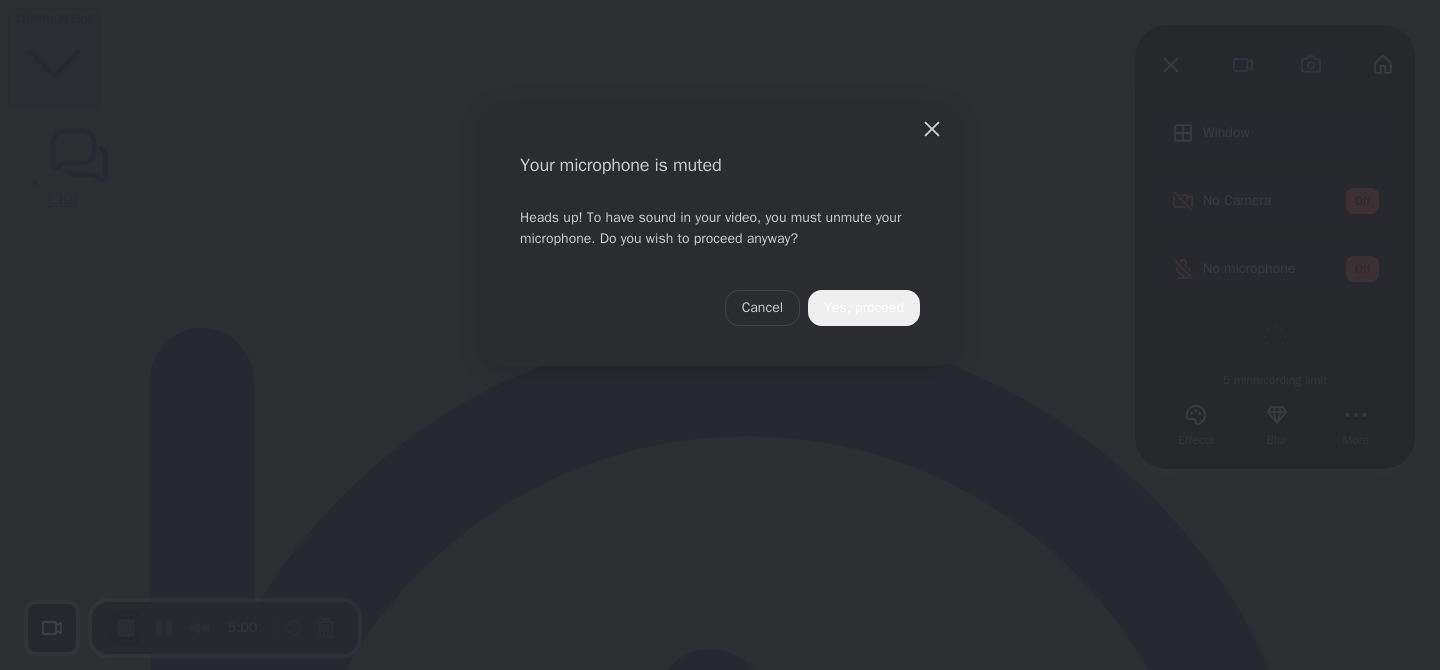 scroll, scrollTop: 0, scrollLeft: 0, axis: both 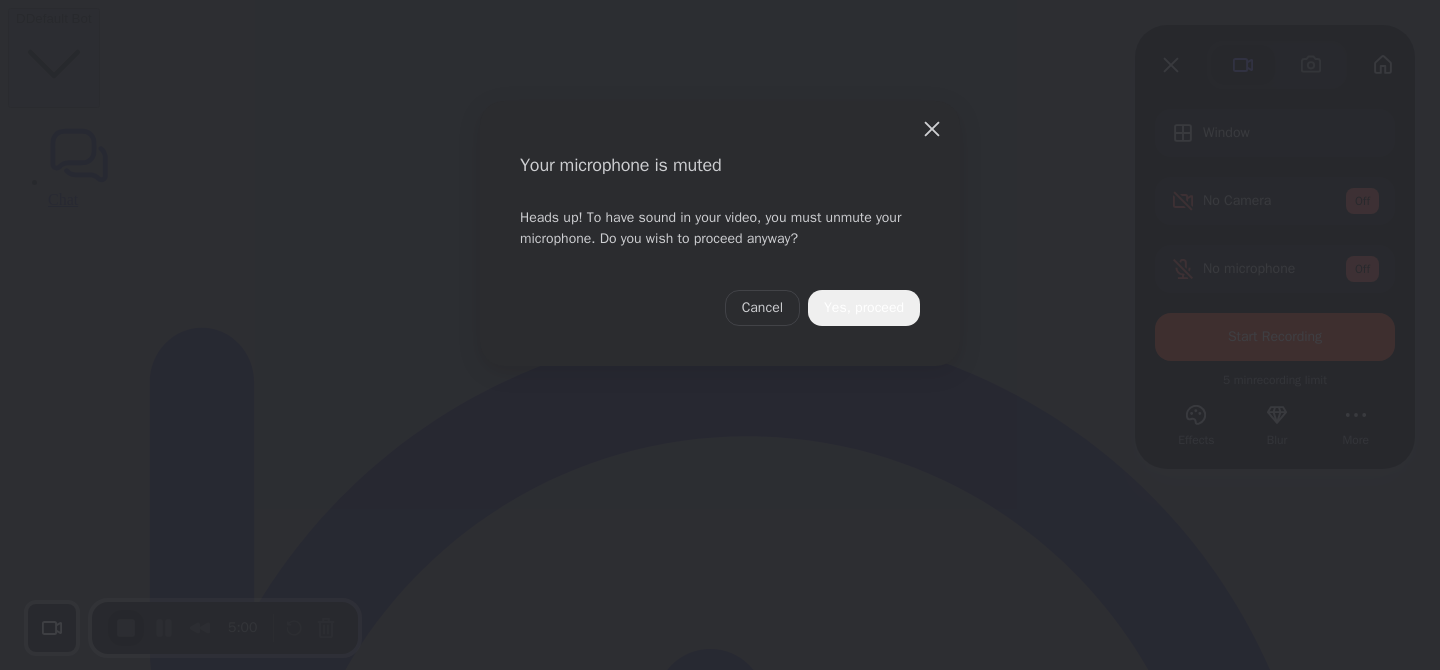 click on "Yes, proceed" at bounding box center (864, 308) 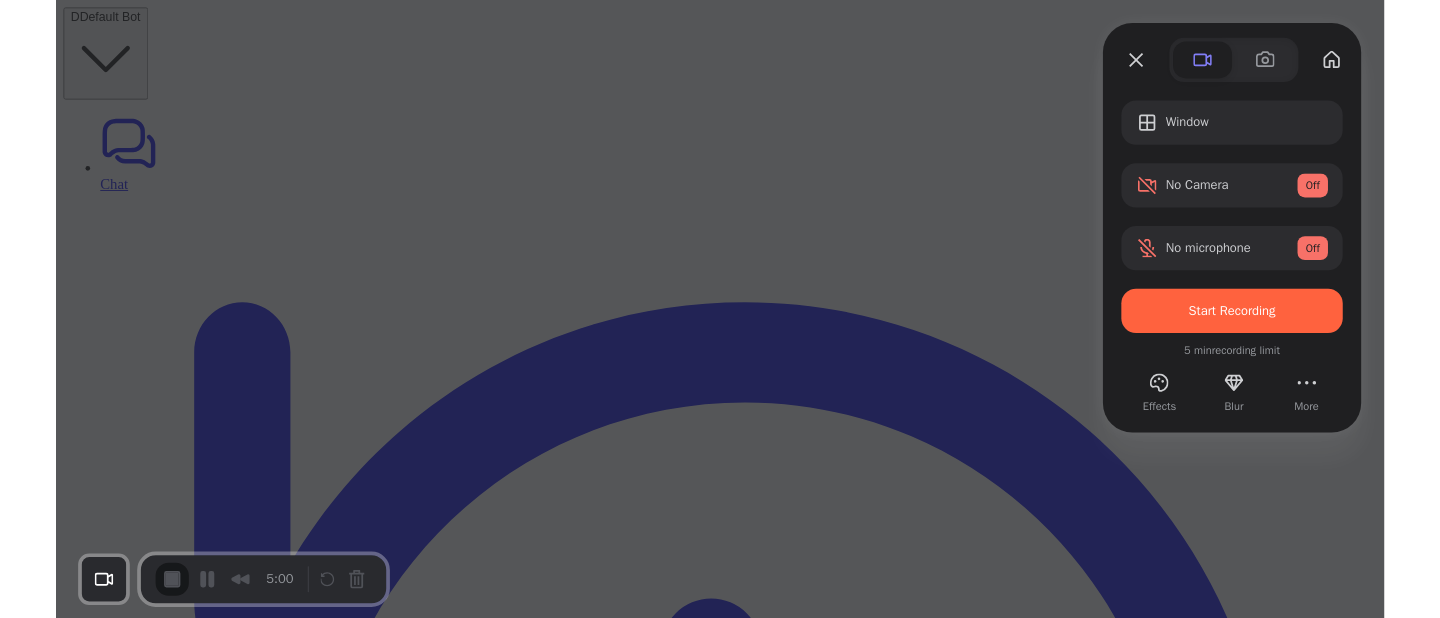 scroll, scrollTop: 0, scrollLeft: 0, axis: both 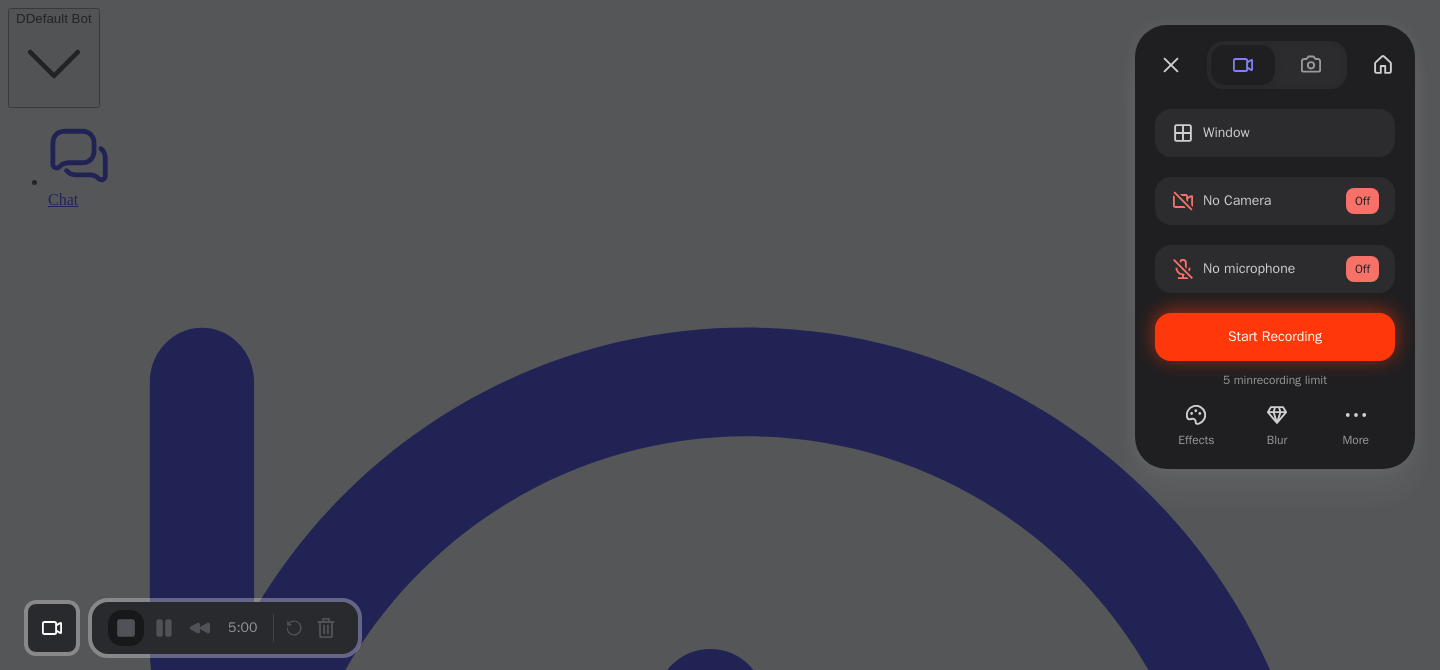 click on "Start Recording" at bounding box center [1275, 337] 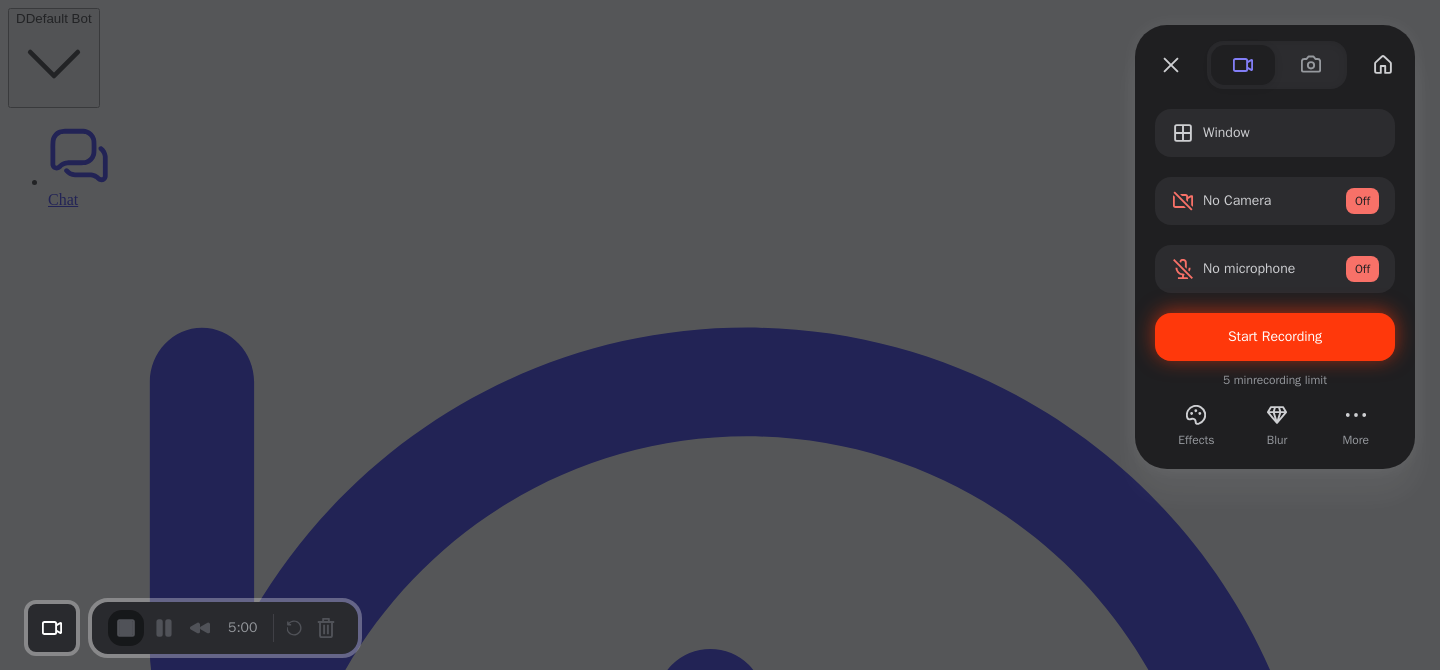 click on "Yes, proceed" at bounding box center [387, 1530] 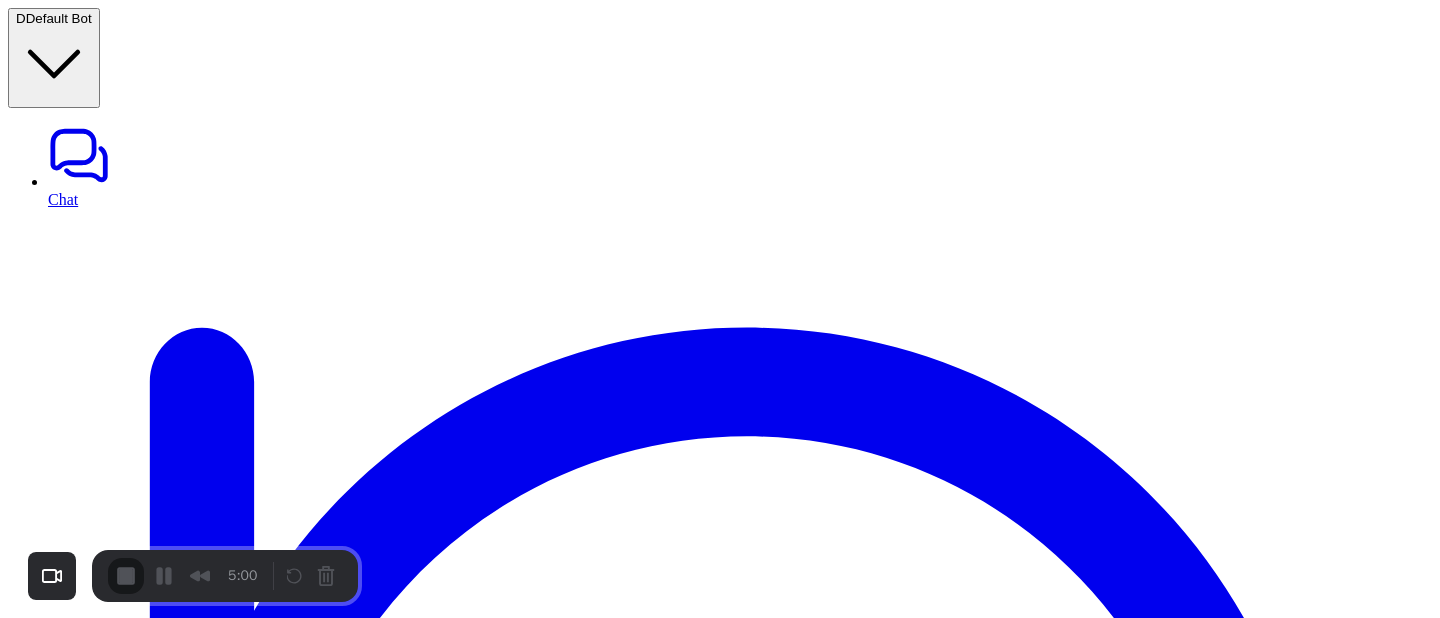 click on "Start Recording" at bounding box center (54, 670) 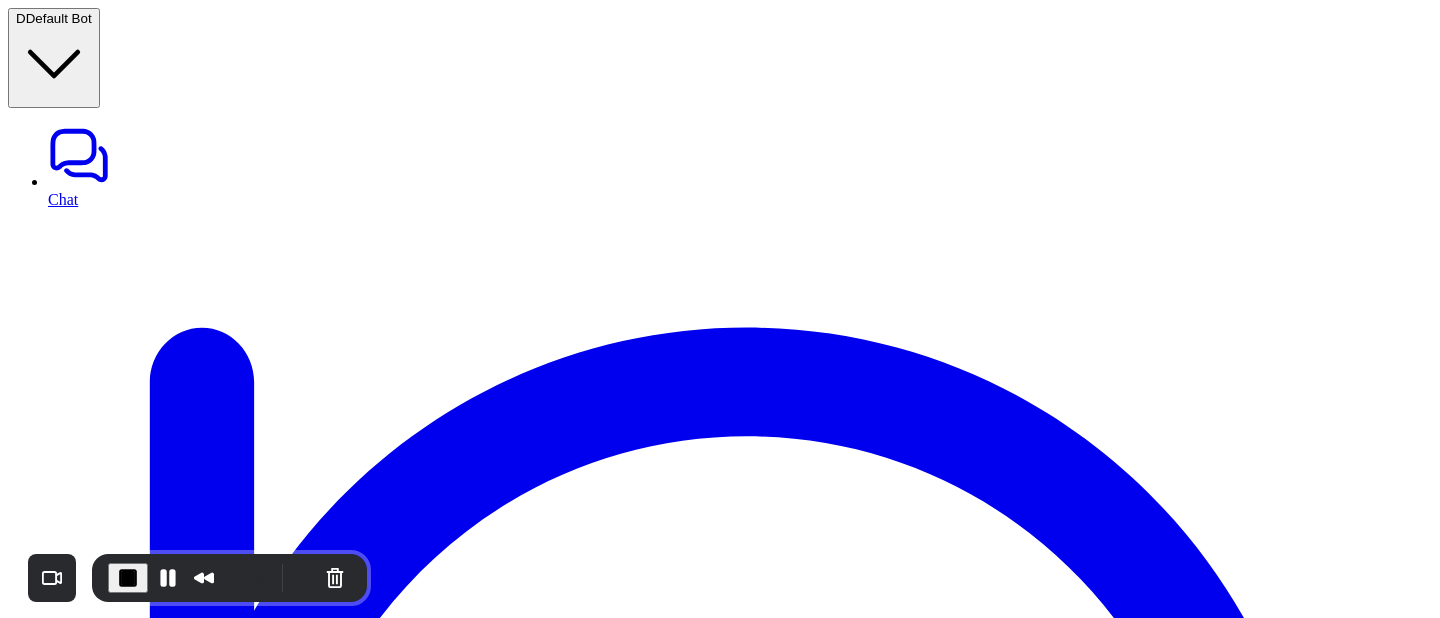 scroll, scrollTop: 130, scrollLeft: 0, axis: vertical 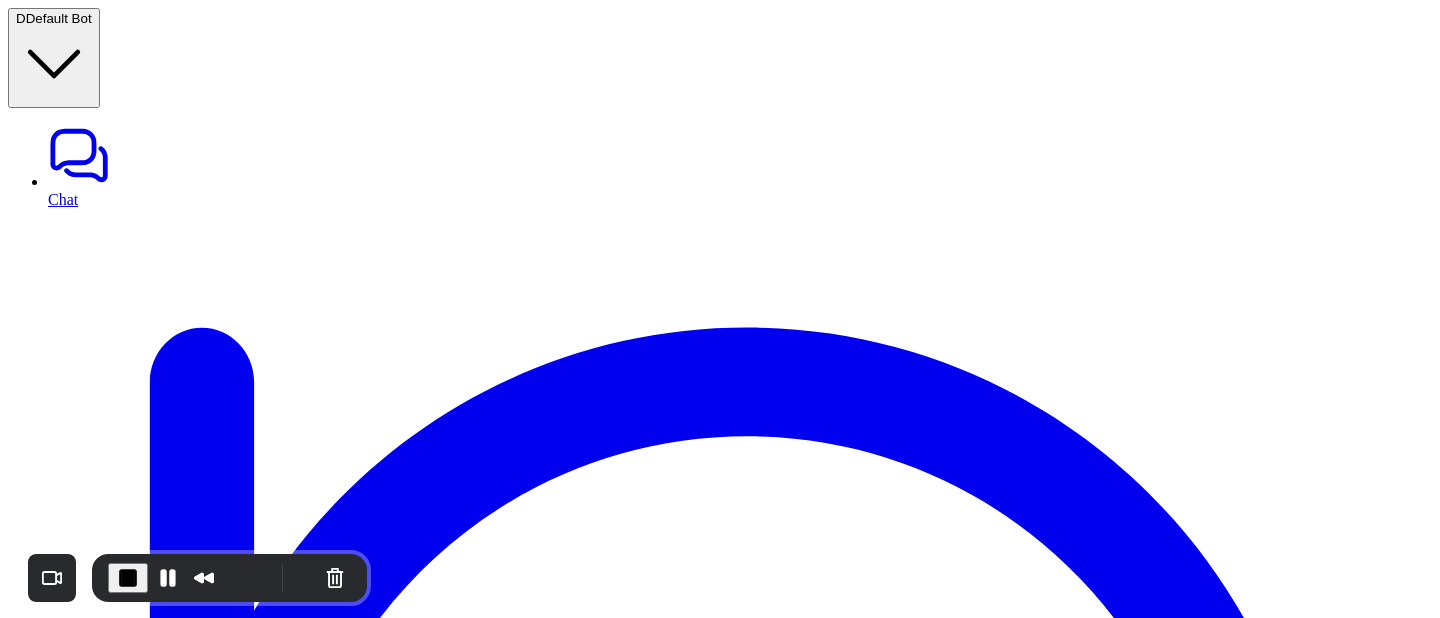 click 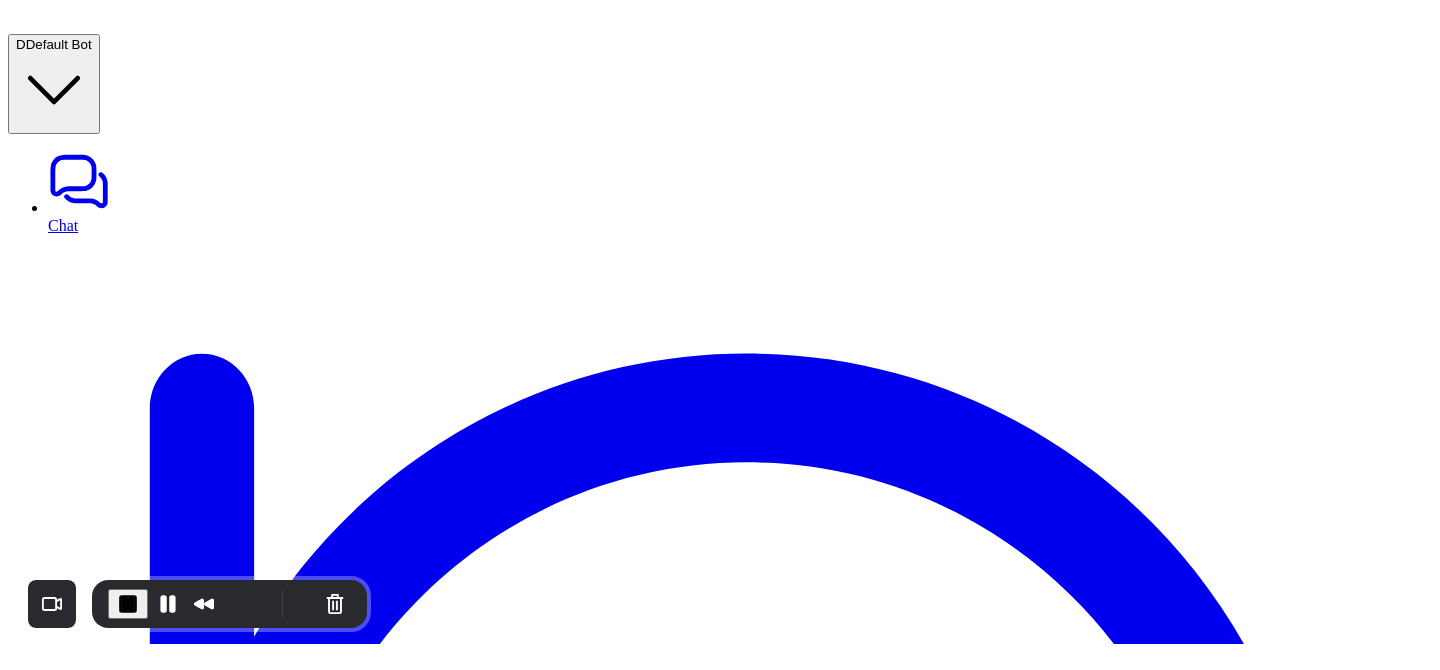 scroll, scrollTop: 161, scrollLeft: 0, axis: vertical 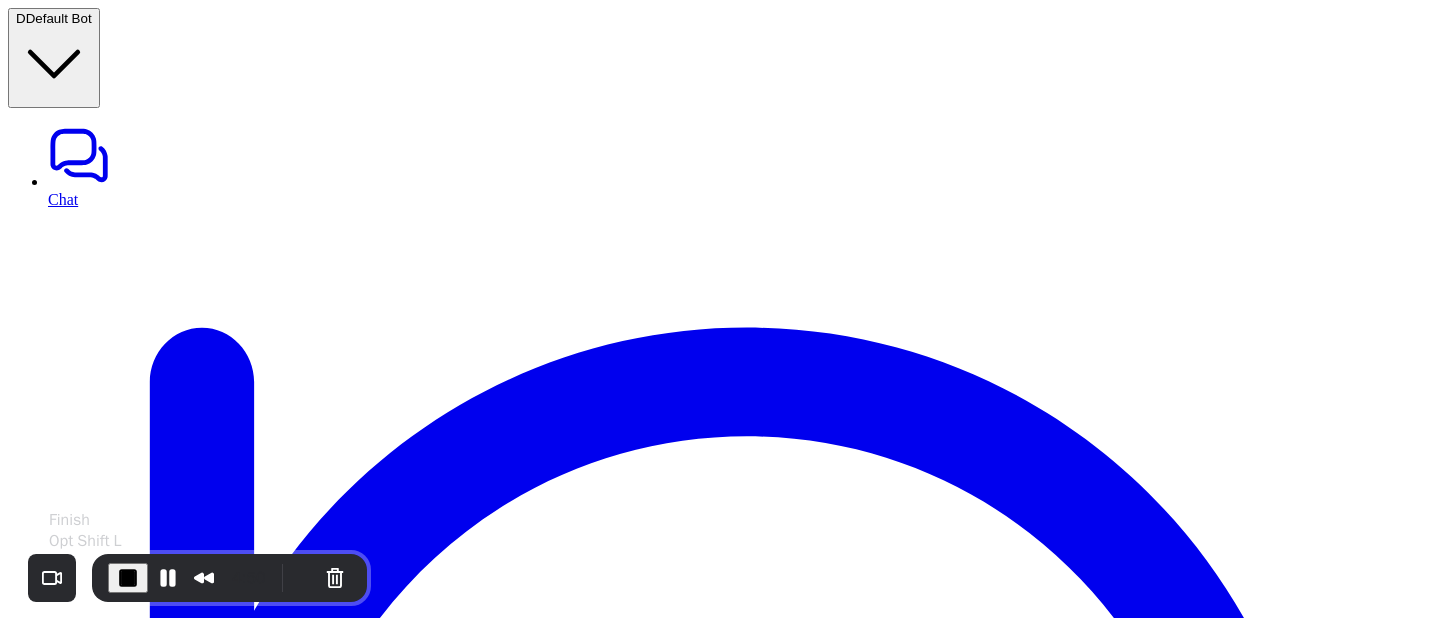 click at bounding box center (128, 578) 